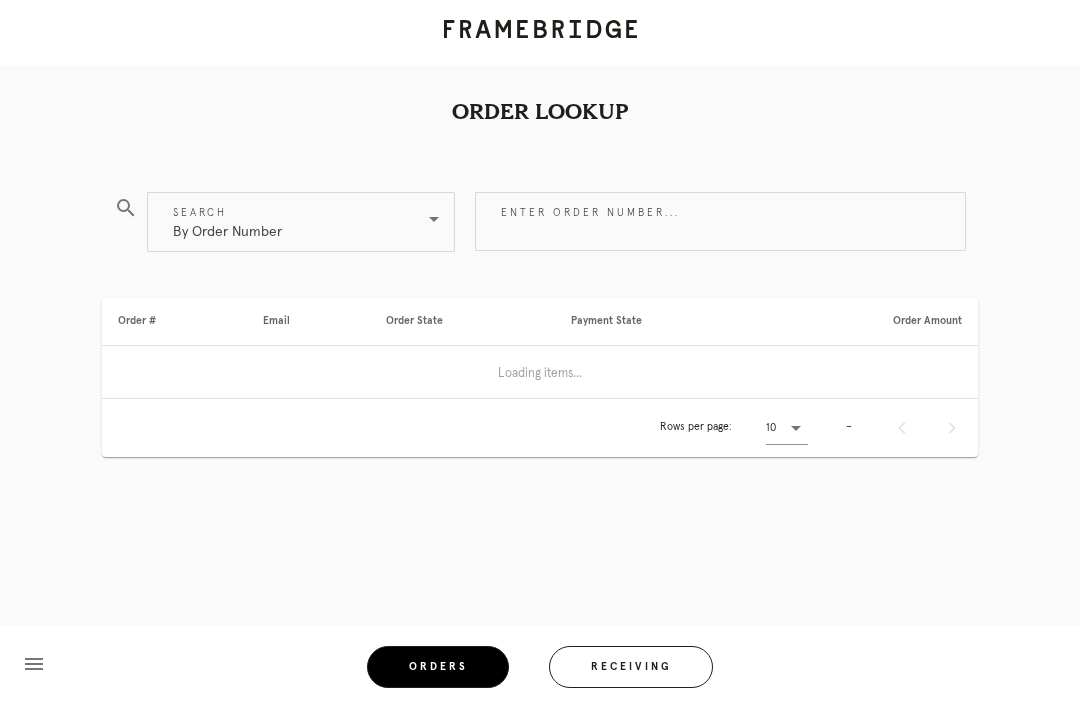 scroll, scrollTop: 0, scrollLeft: 0, axis: both 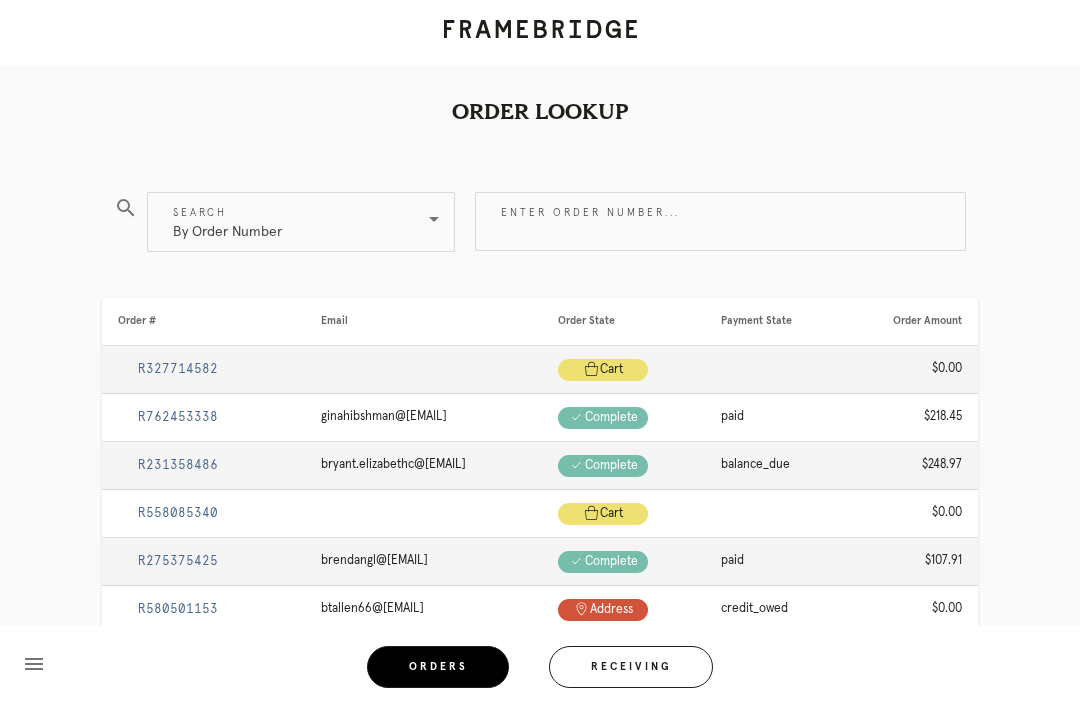 click on "Receiving" at bounding box center [631, 667] 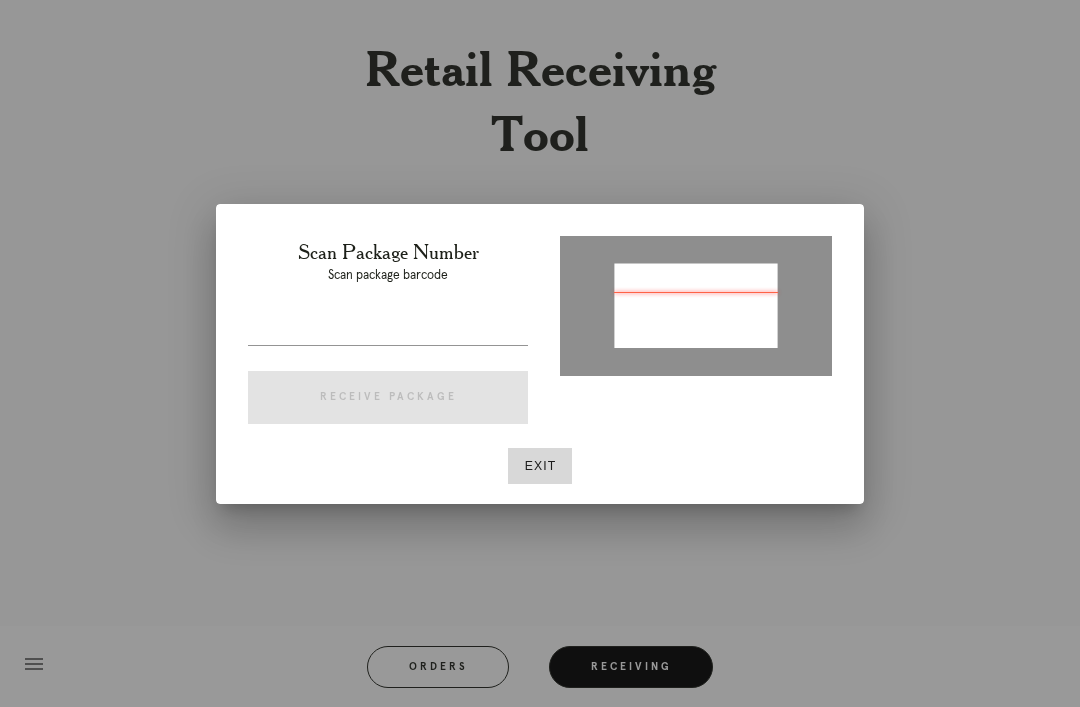 type on "34885226318972" 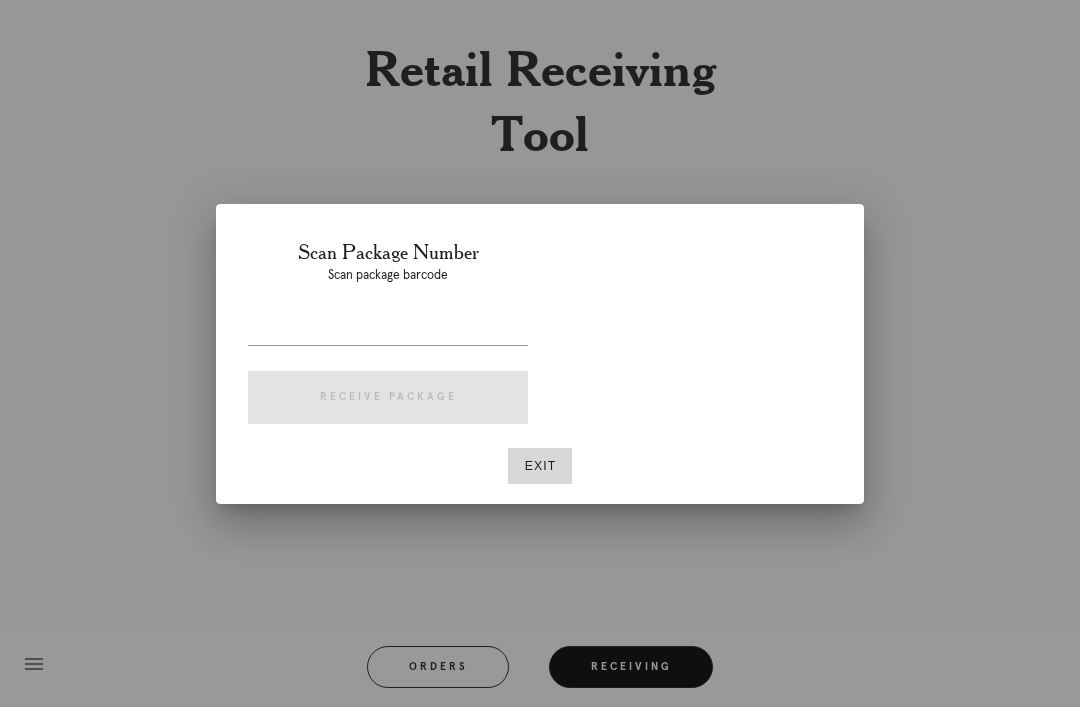 scroll, scrollTop: 0, scrollLeft: 0, axis: both 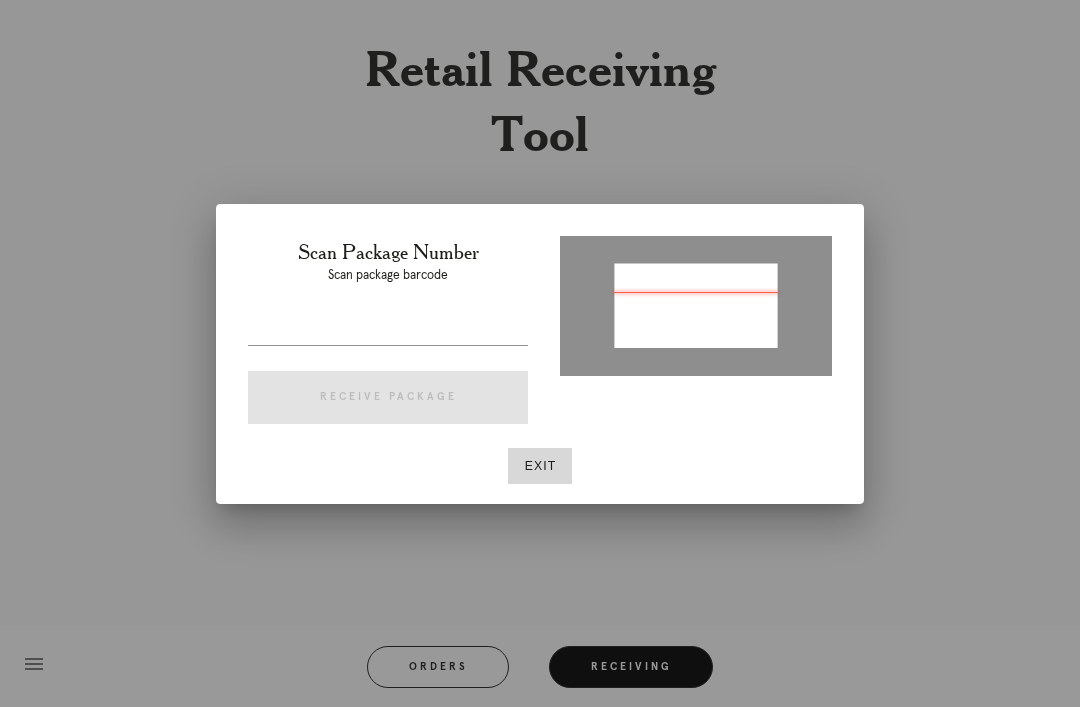 type on "1ZE3628K0315472983" 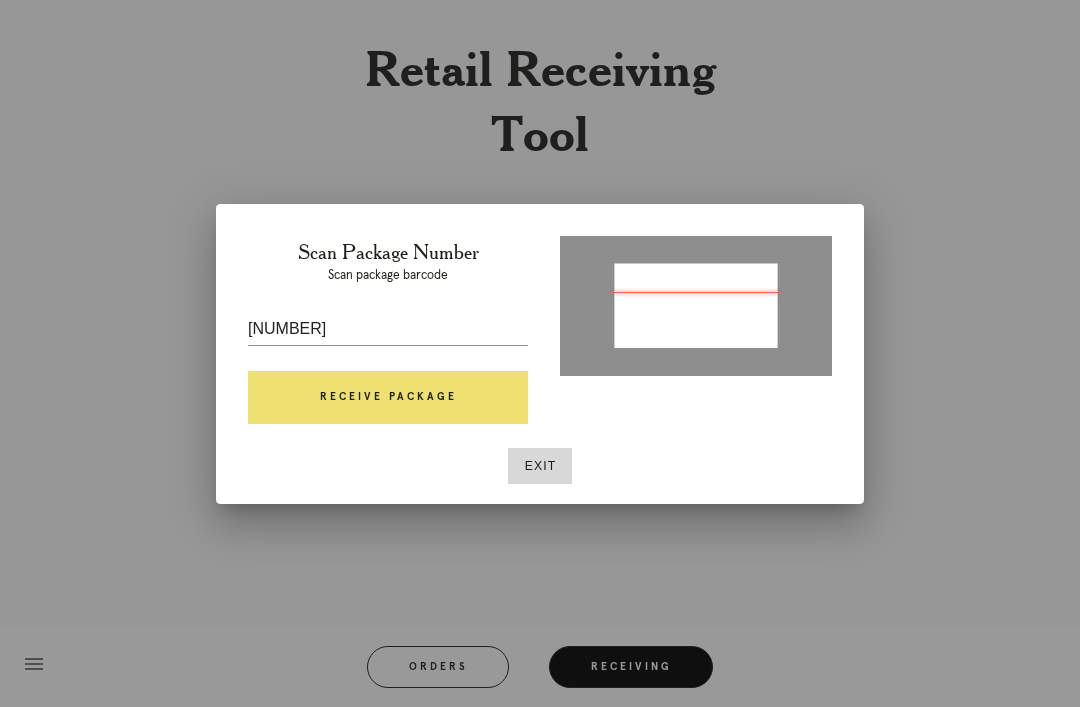 click on "Receive Package" at bounding box center (388, 398) 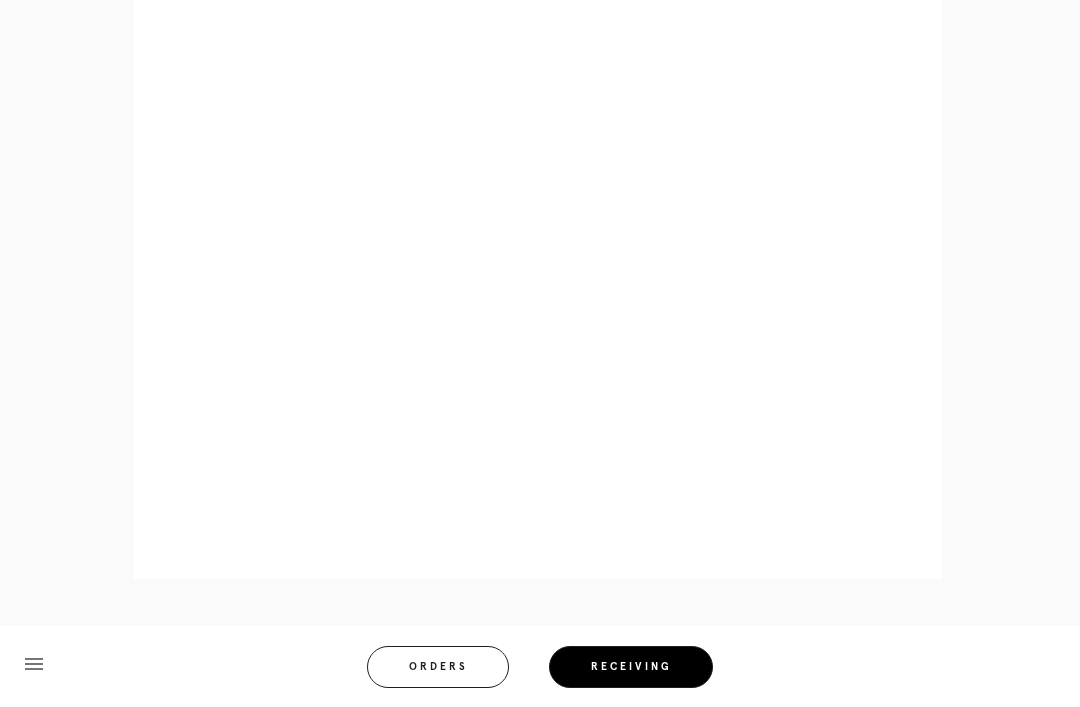 scroll, scrollTop: 910, scrollLeft: 0, axis: vertical 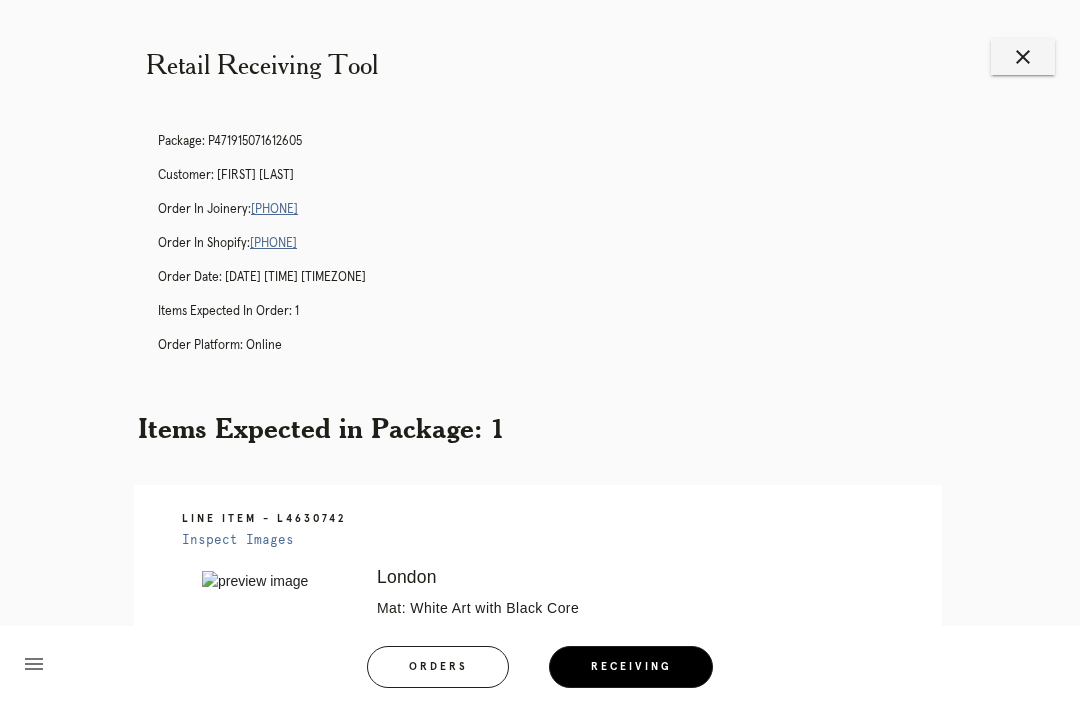 click on "close" at bounding box center (1023, 57) 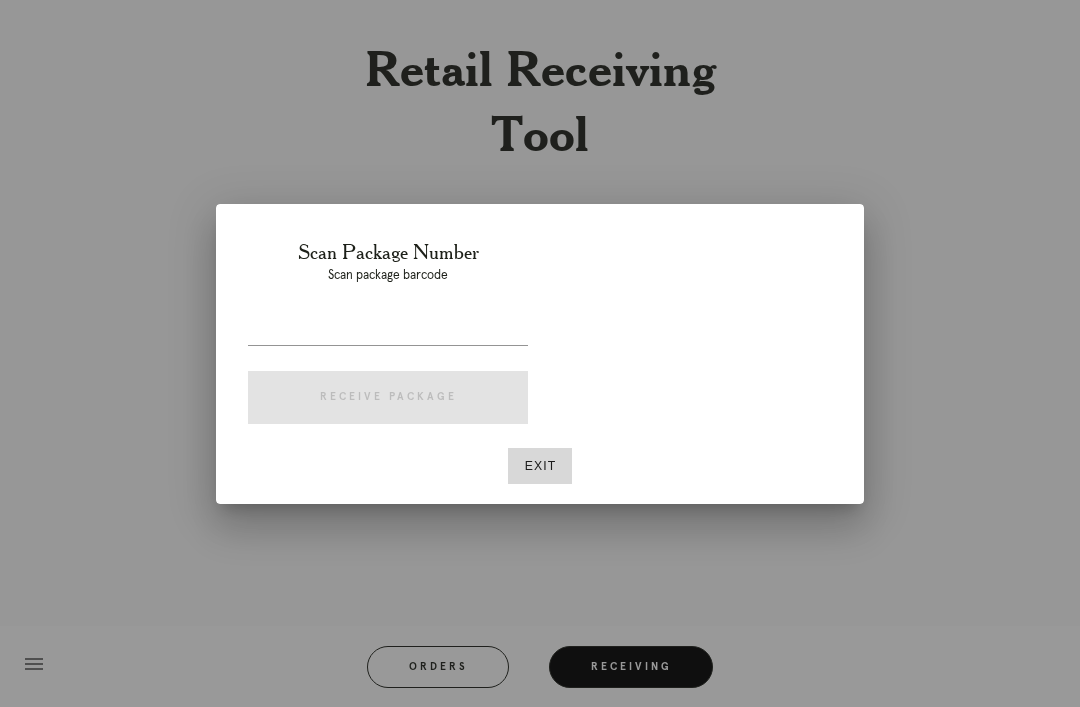scroll, scrollTop: 0, scrollLeft: 0, axis: both 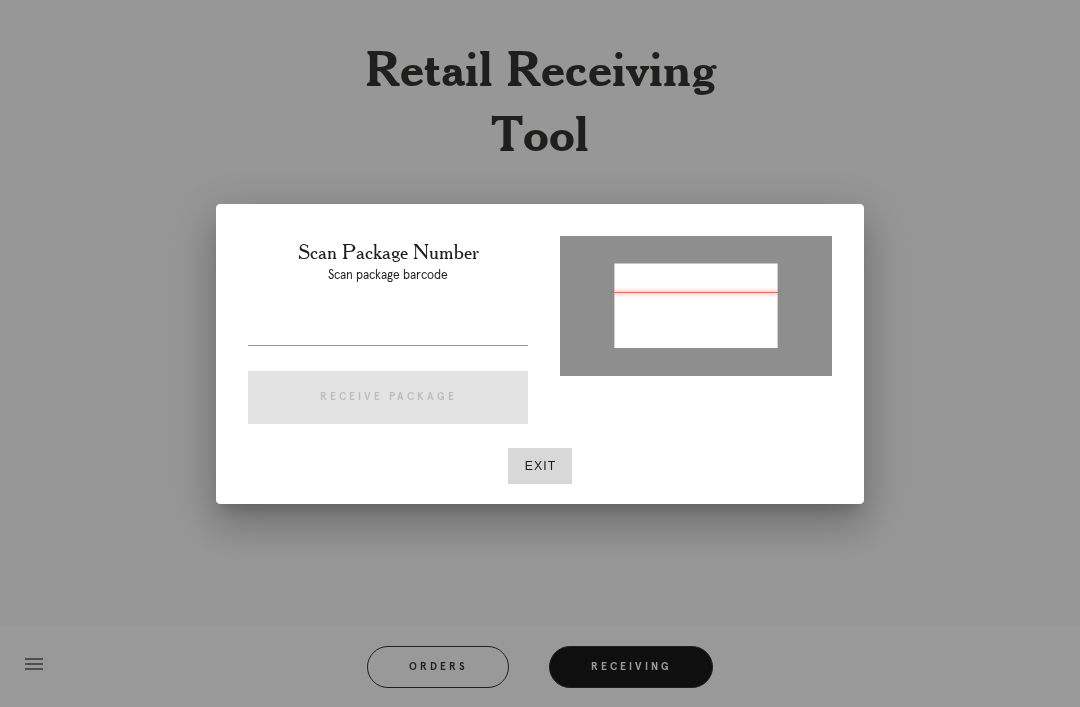 type on "[NUMBER]" 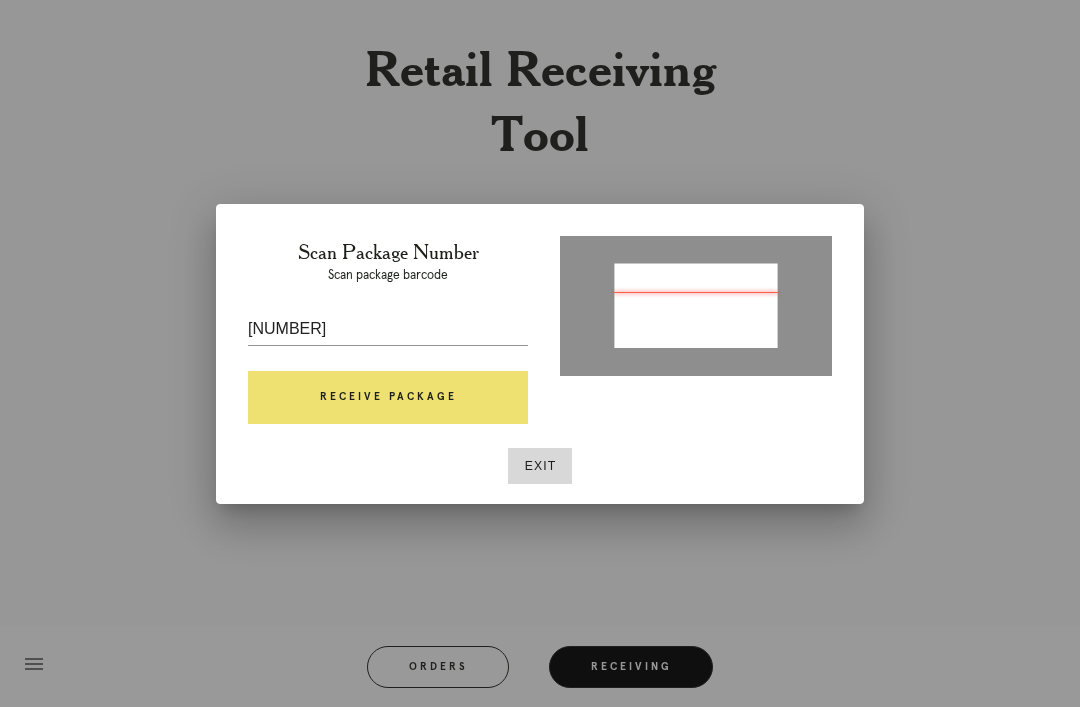 click on "Receive Package" at bounding box center [388, 398] 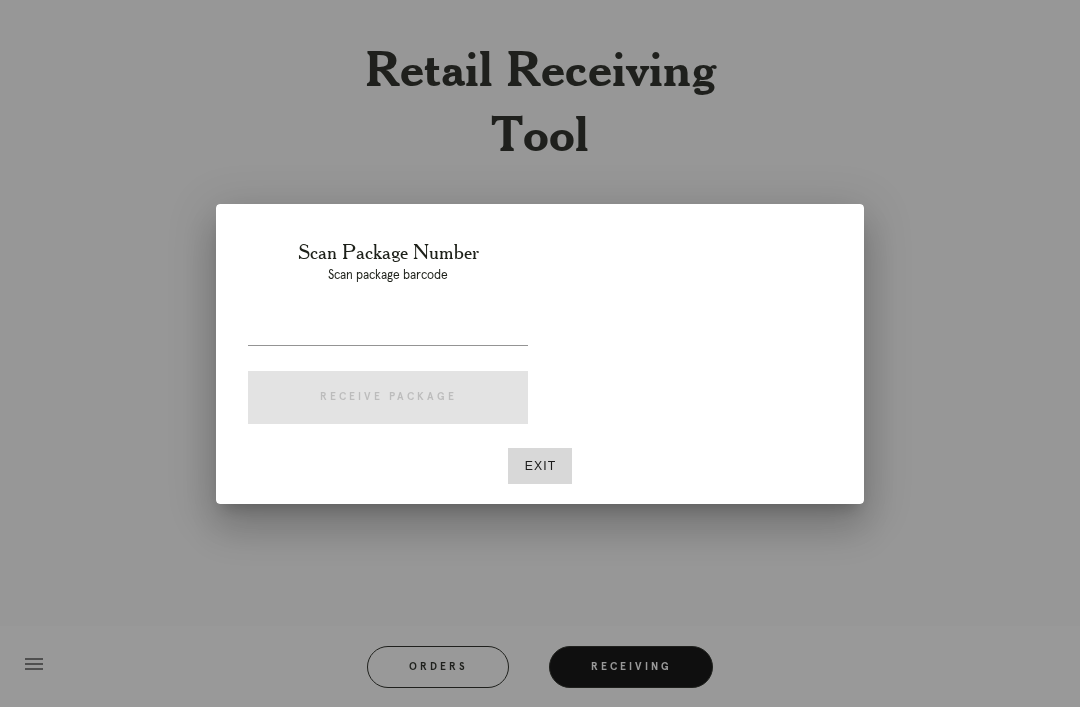 scroll, scrollTop: 0, scrollLeft: 0, axis: both 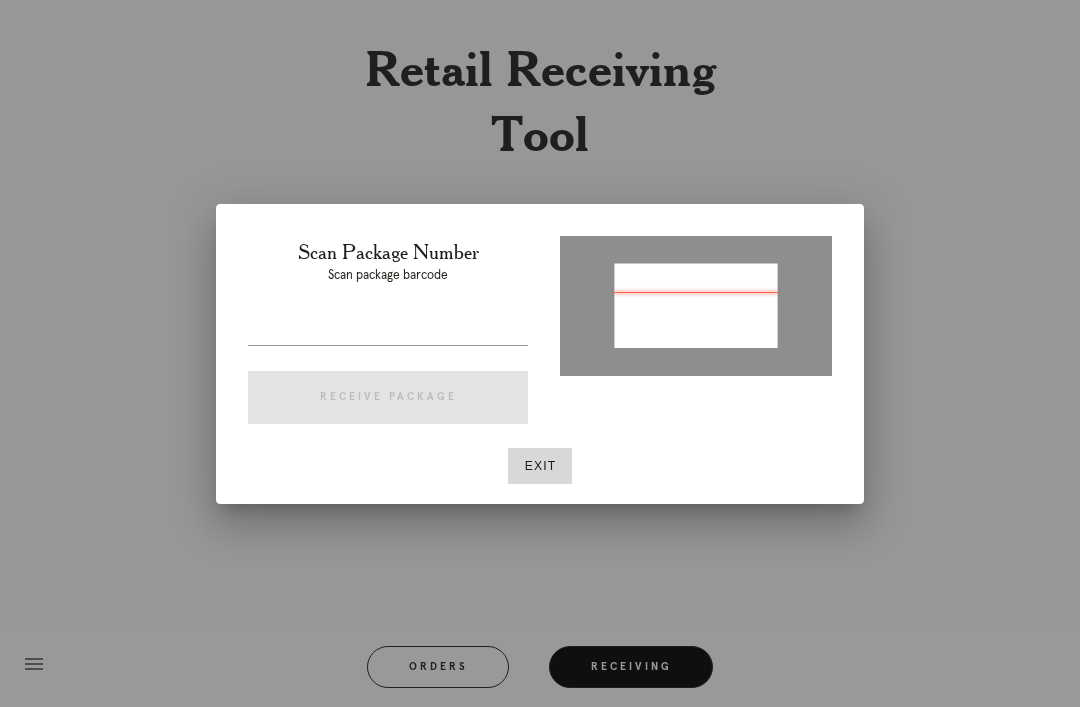 type on "P447845809611209" 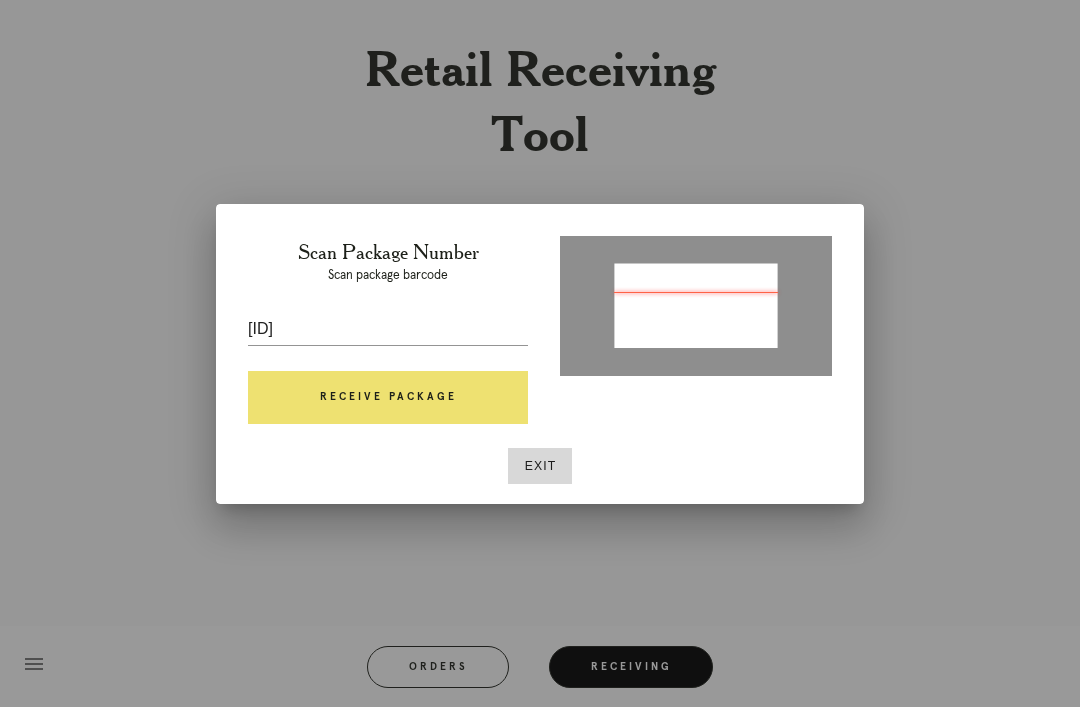 click on "Receive Package" at bounding box center [388, 398] 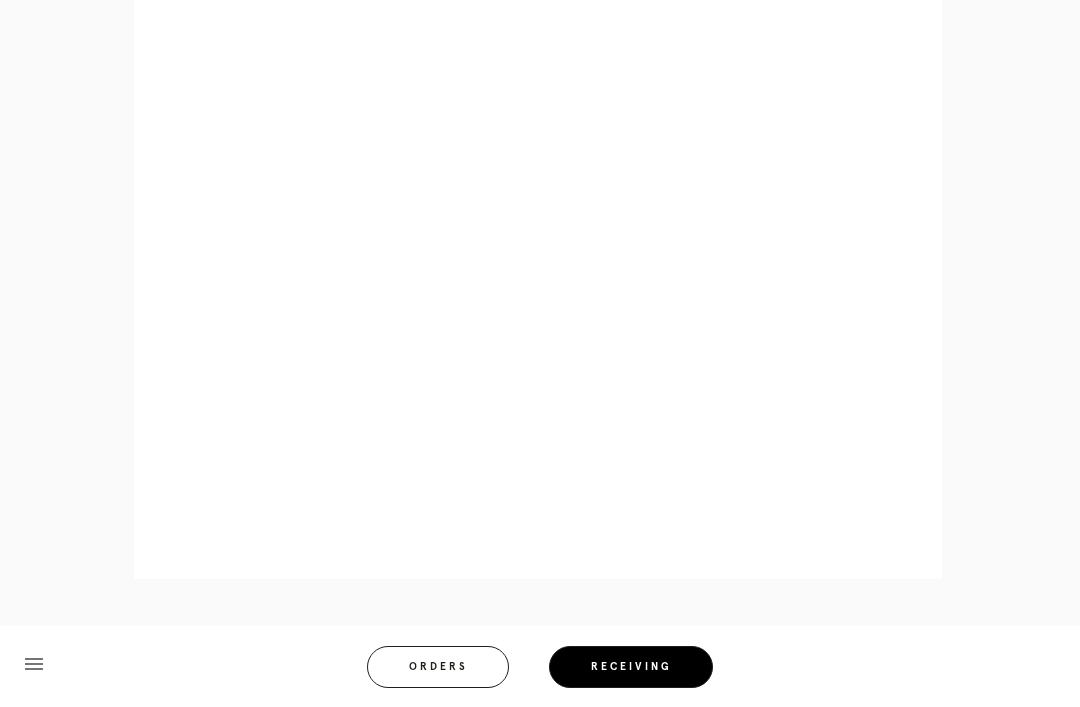 scroll, scrollTop: 964, scrollLeft: 0, axis: vertical 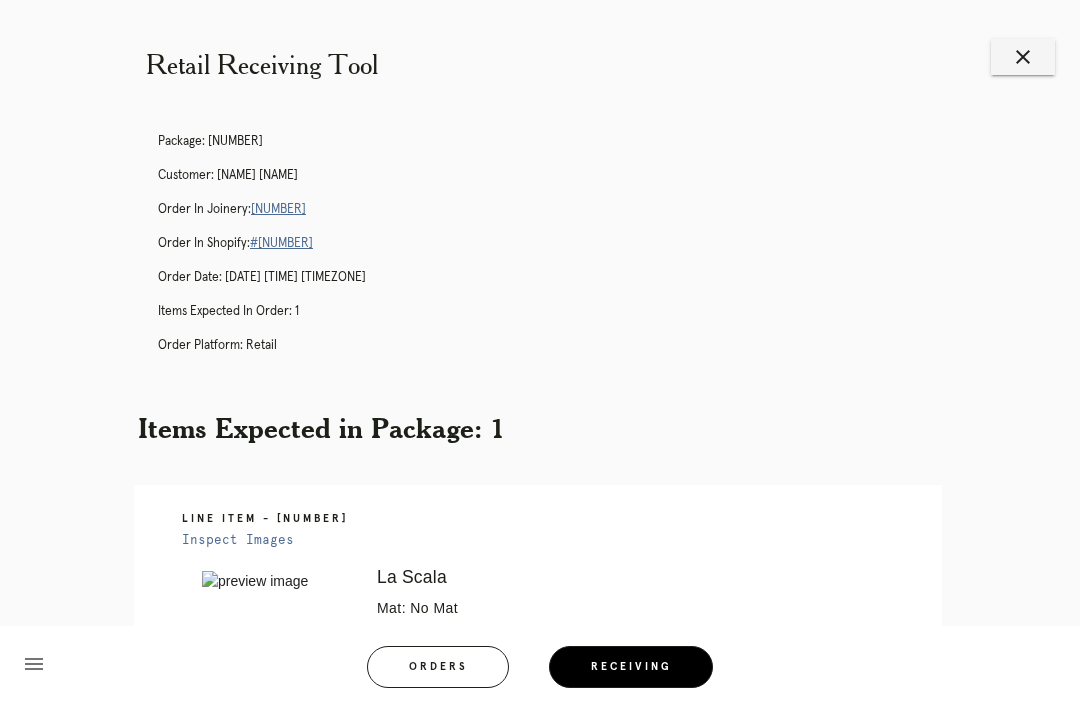 click on "close" at bounding box center [1023, 57] 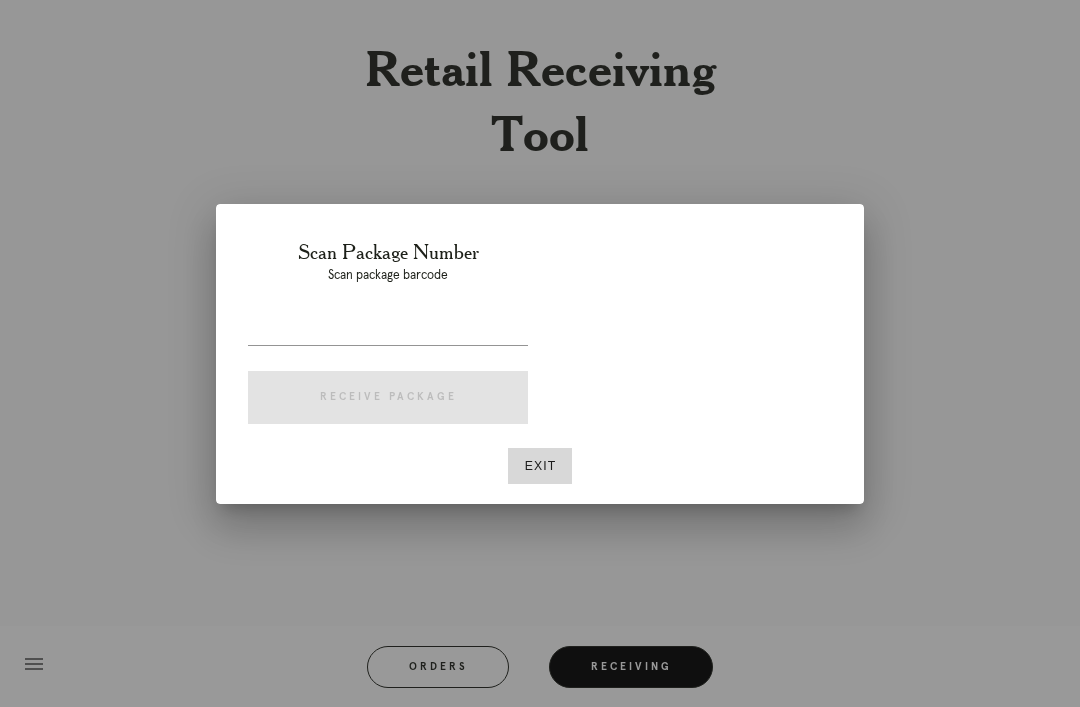 scroll, scrollTop: 0, scrollLeft: 0, axis: both 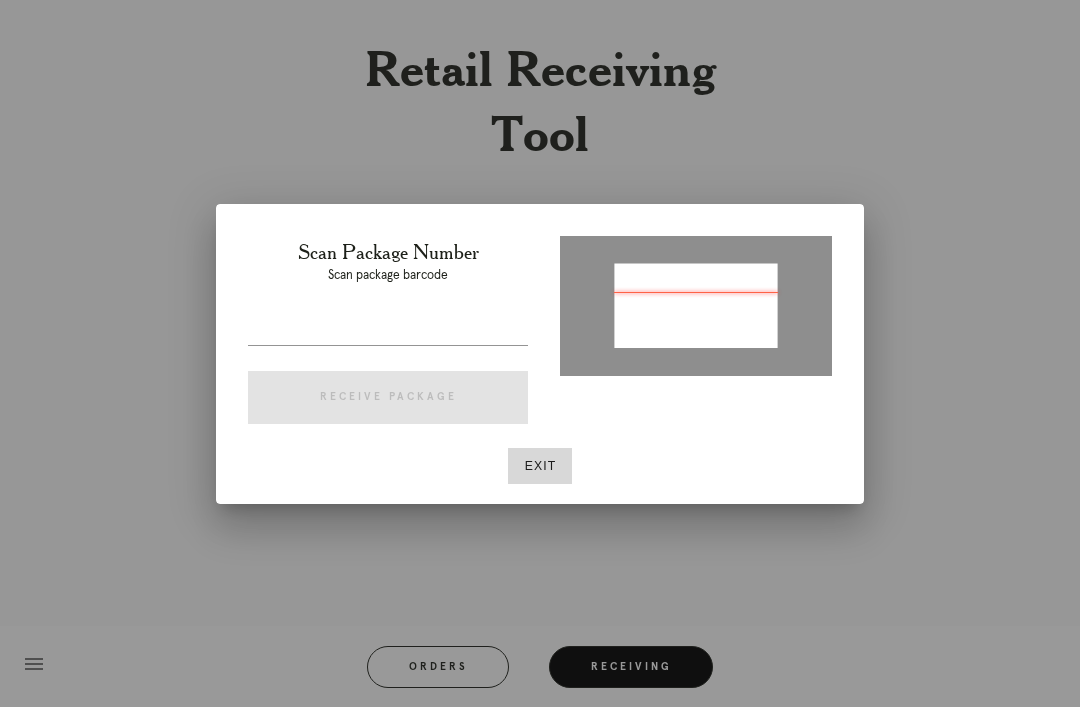 type on "P851902410909148" 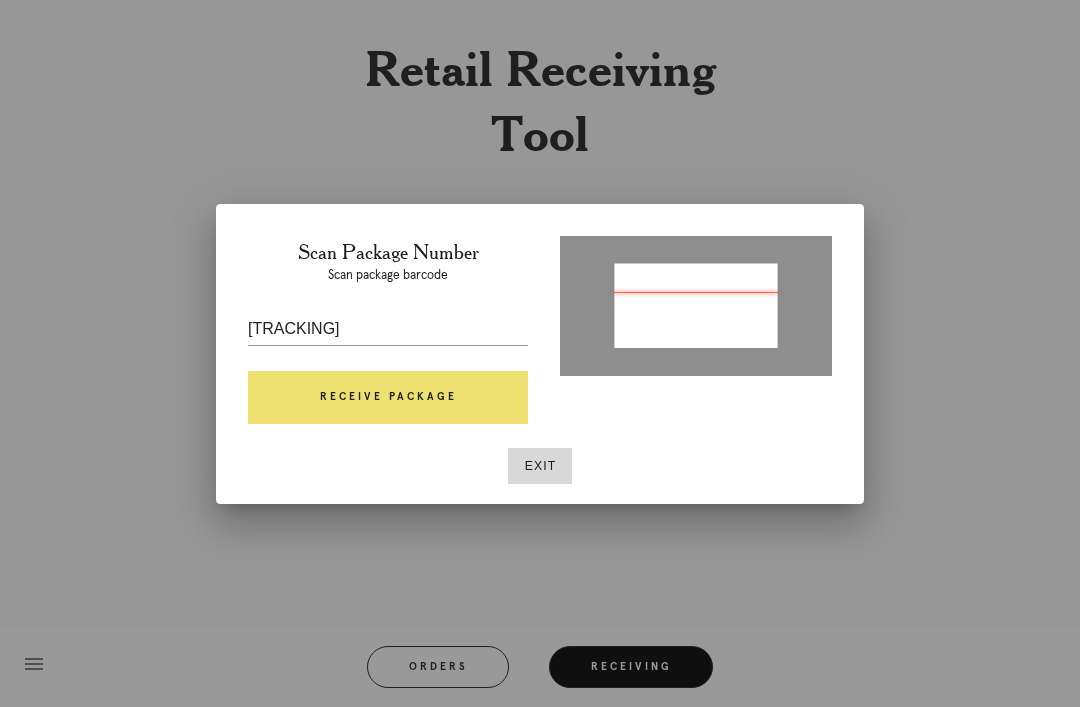 click on "Receive Package" at bounding box center (388, 398) 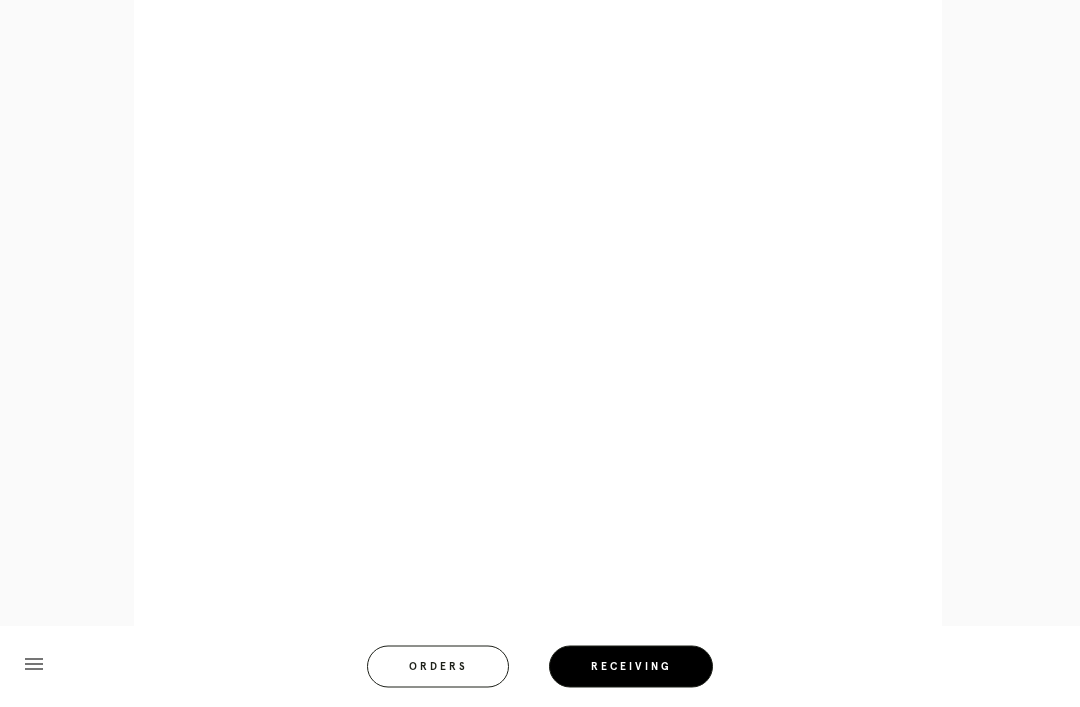 scroll, scrollTop: 926, scrollLeft: 0, axis: vertical 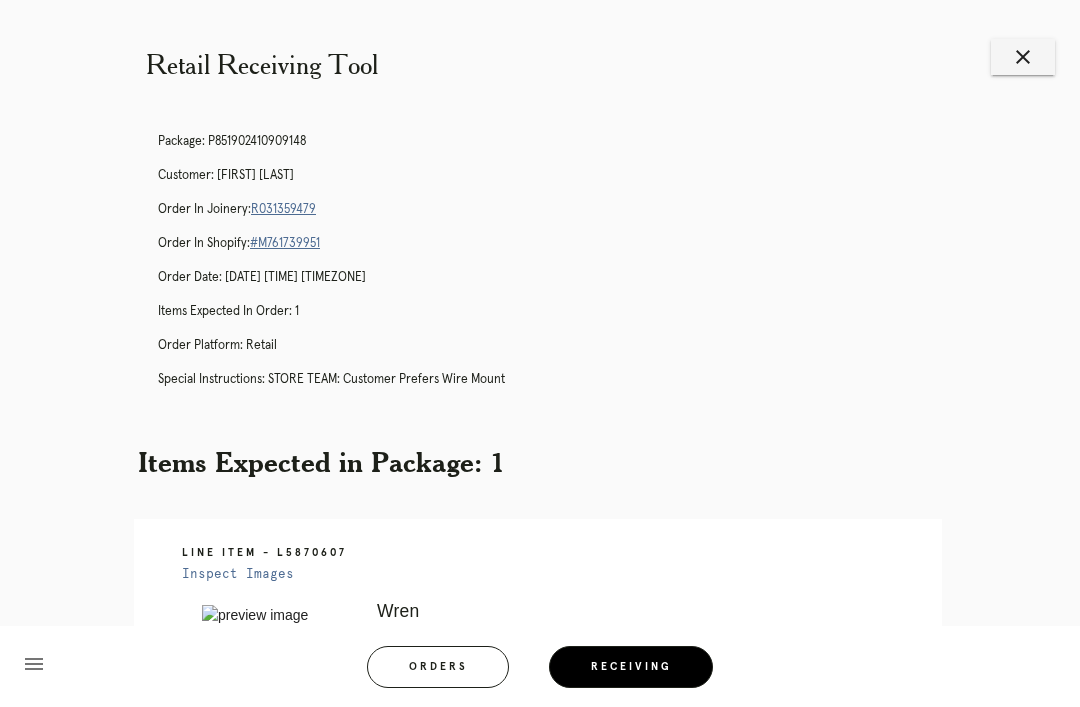 click on "close" at bounding box center (1023, 57) 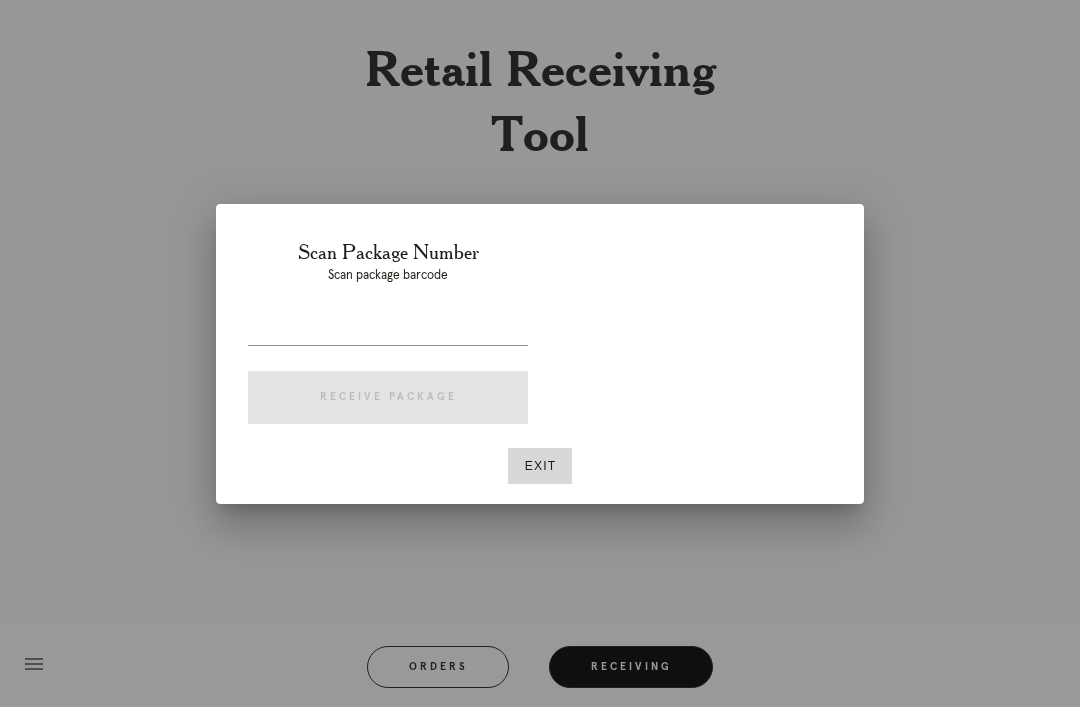 scroll, scrollTop: 0, scrollLeft: 0, axis: both 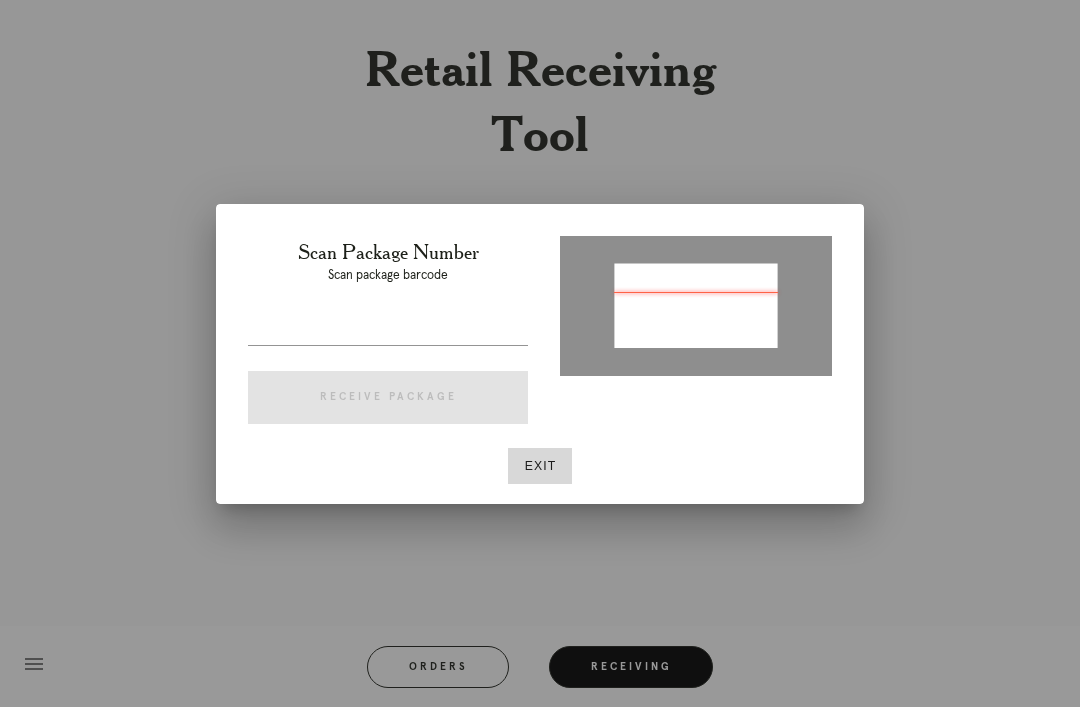type on "P586973436879491" 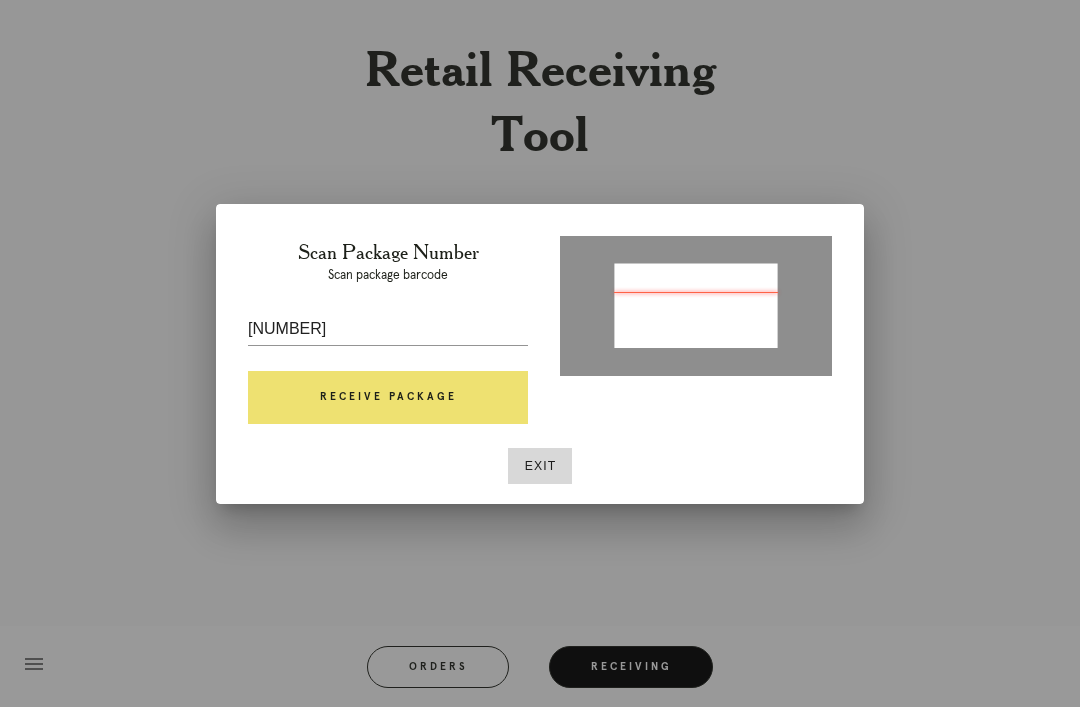 click on "Receive Package" at bounding box center [388, 398] 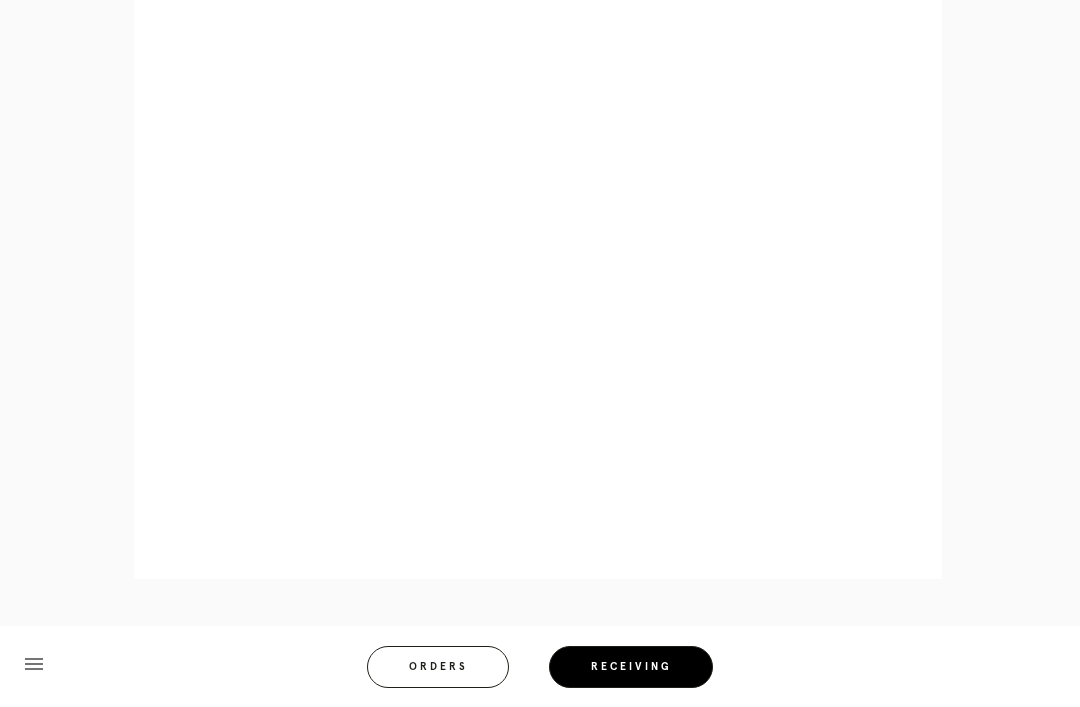 scroll, scrollTop: 892, scrollLeft: 0, axis: vertical 